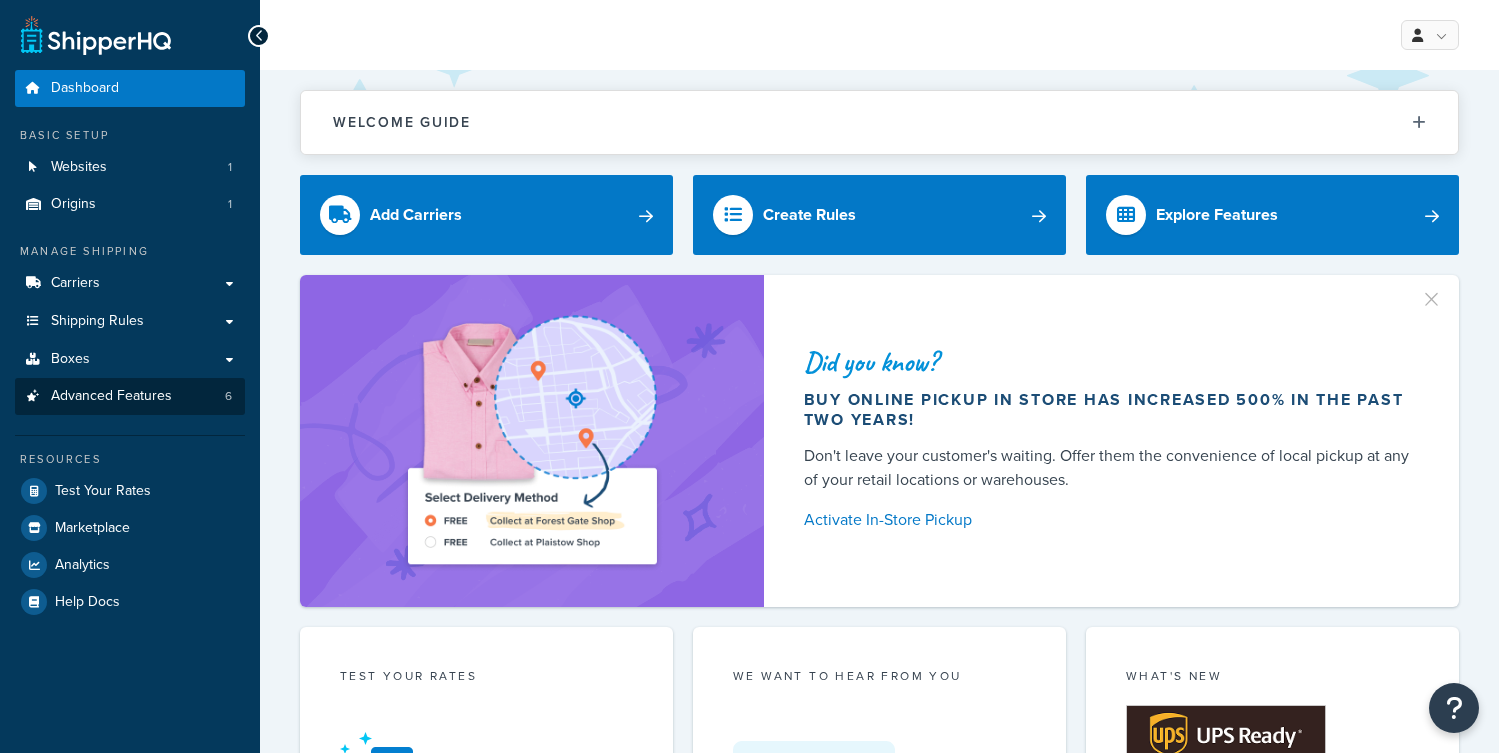 scroll, scrollTop: 0, scrollLeft: 0, axis: both 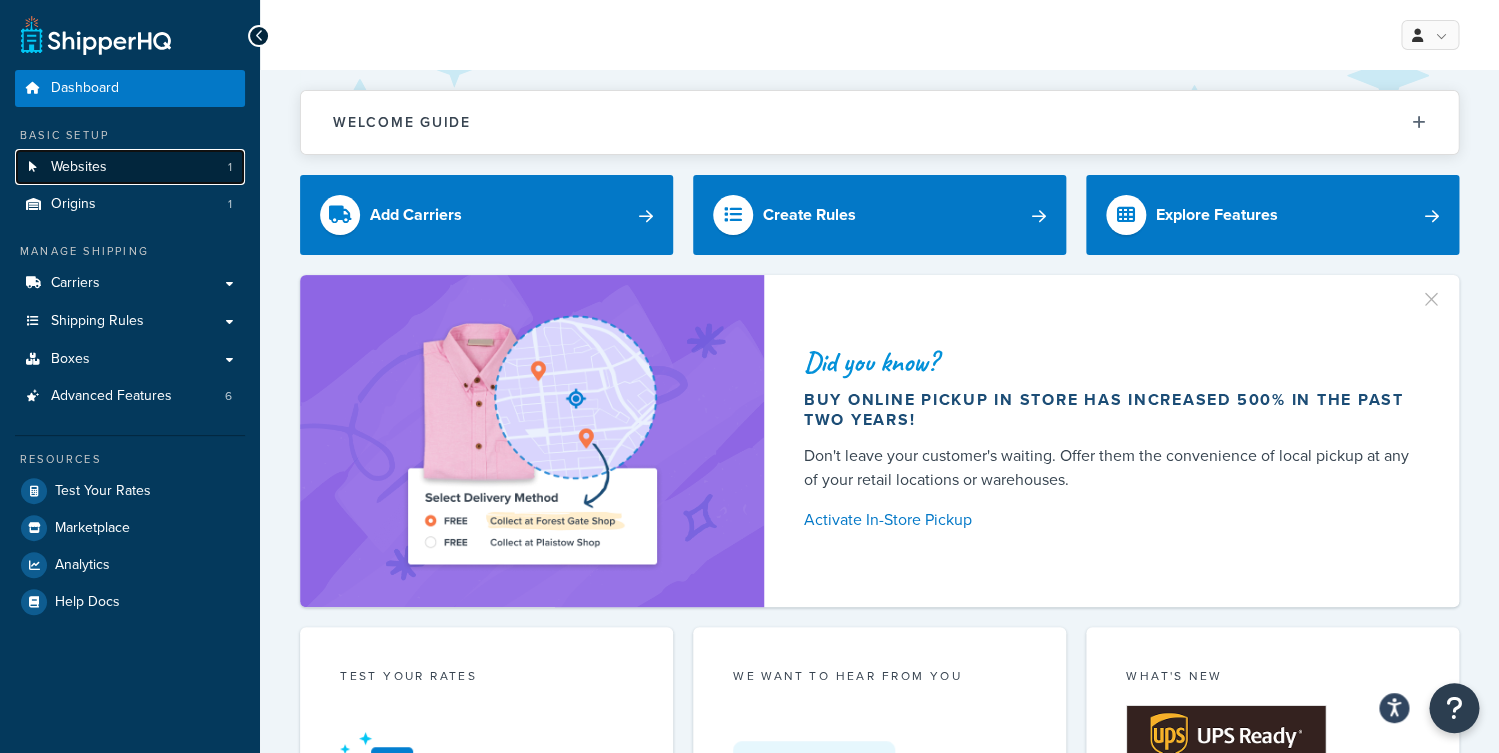 click on "Websites 1" at bounding box center (130, 167) 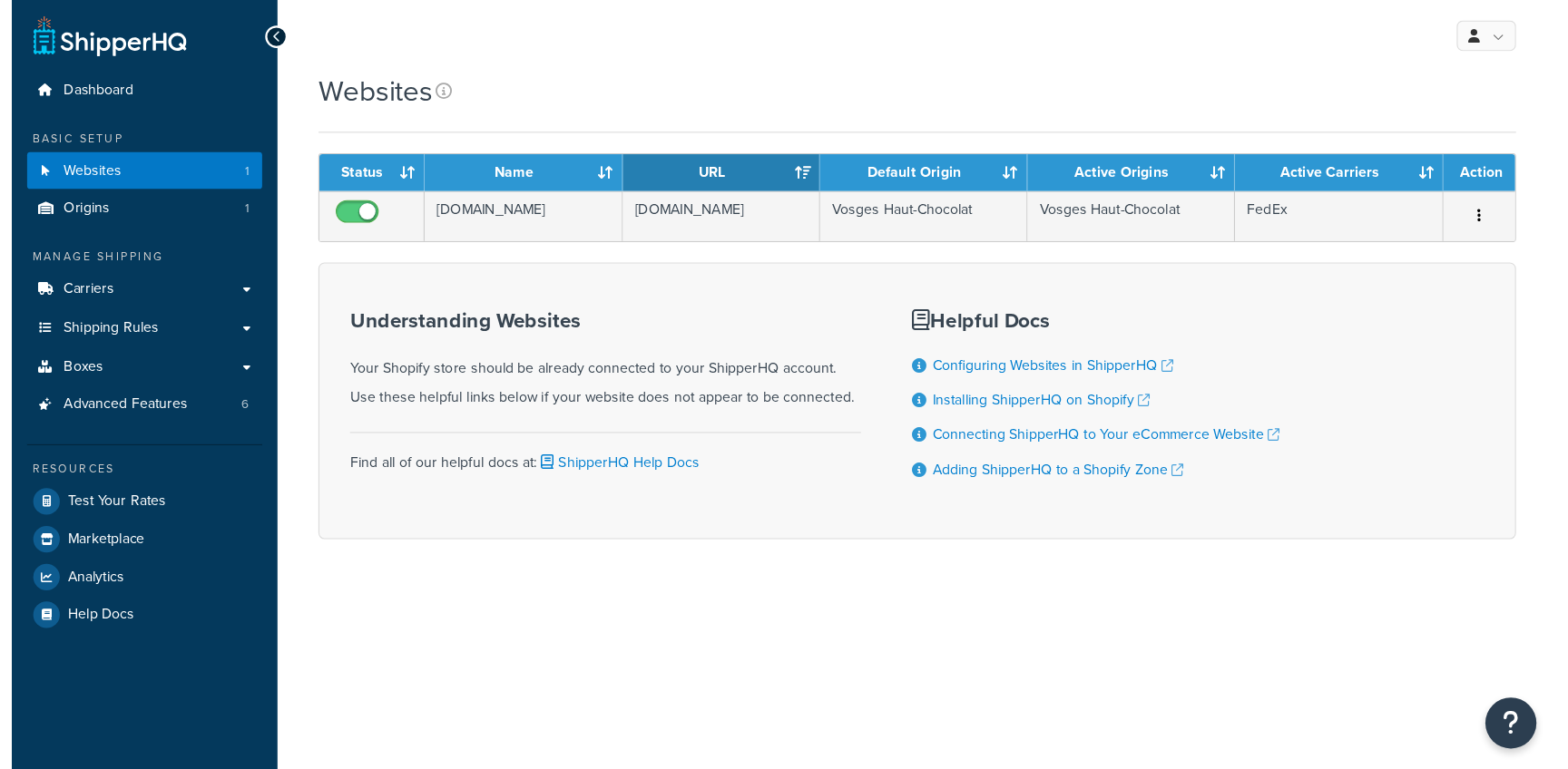 scroll, scrollTop: 0, scrollLeft: 0, axis: both 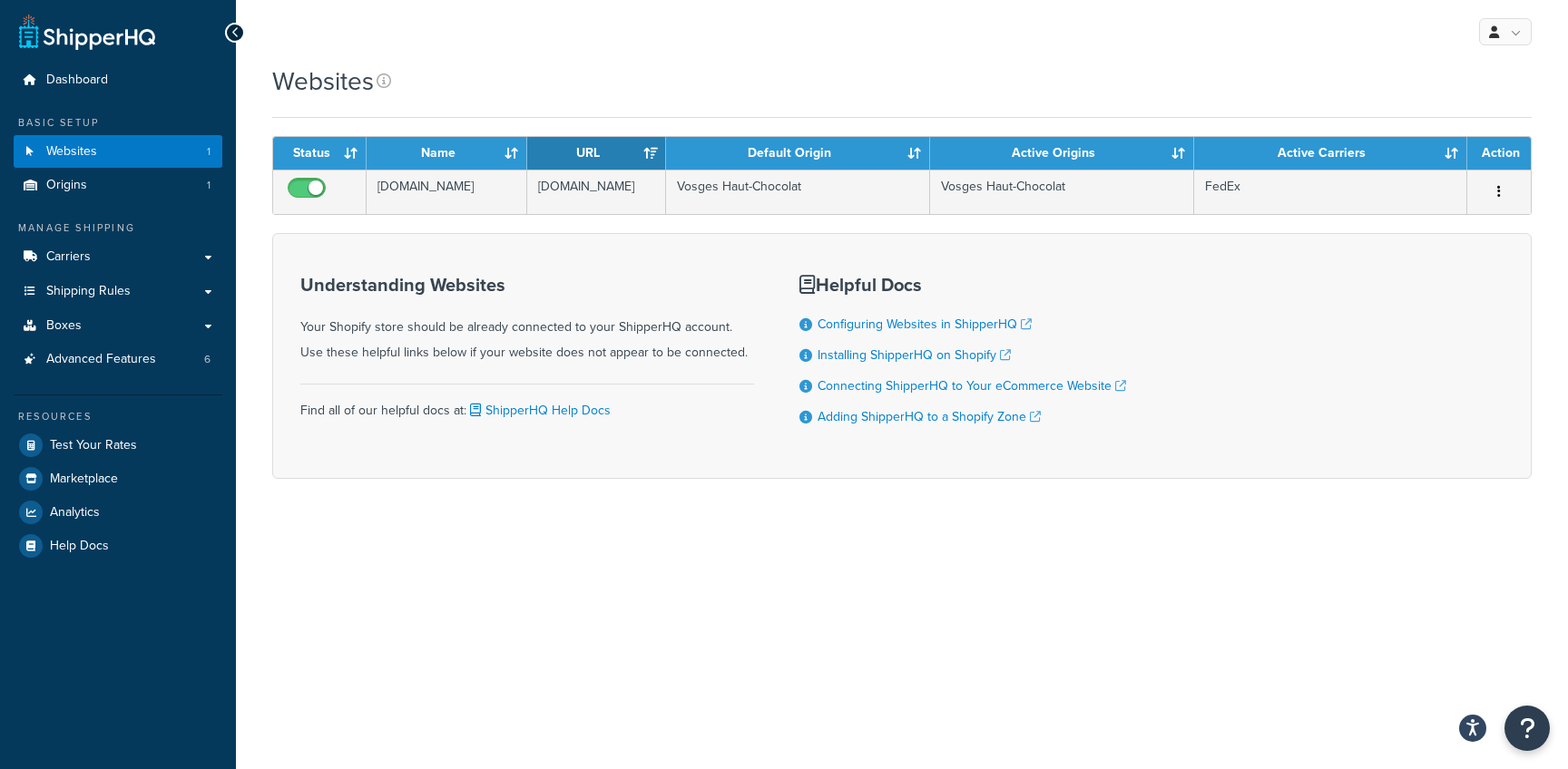 drag, startPoint x: 738, startPoint y: 607, endPoint x: 850, endPoint y: 608, distance: 112.004464 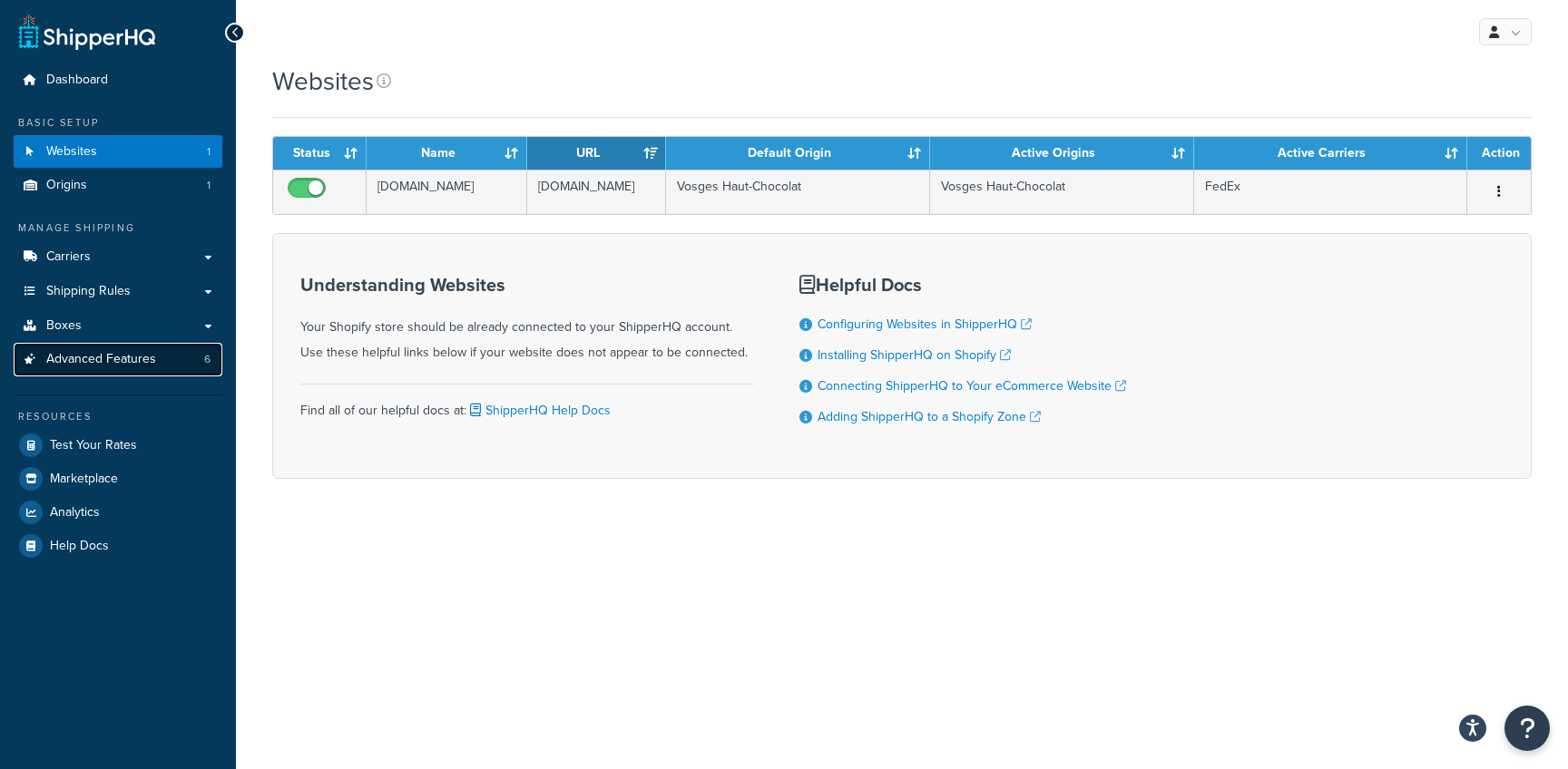 click on "Advanced Features
6" at bounding box center [118, 359] 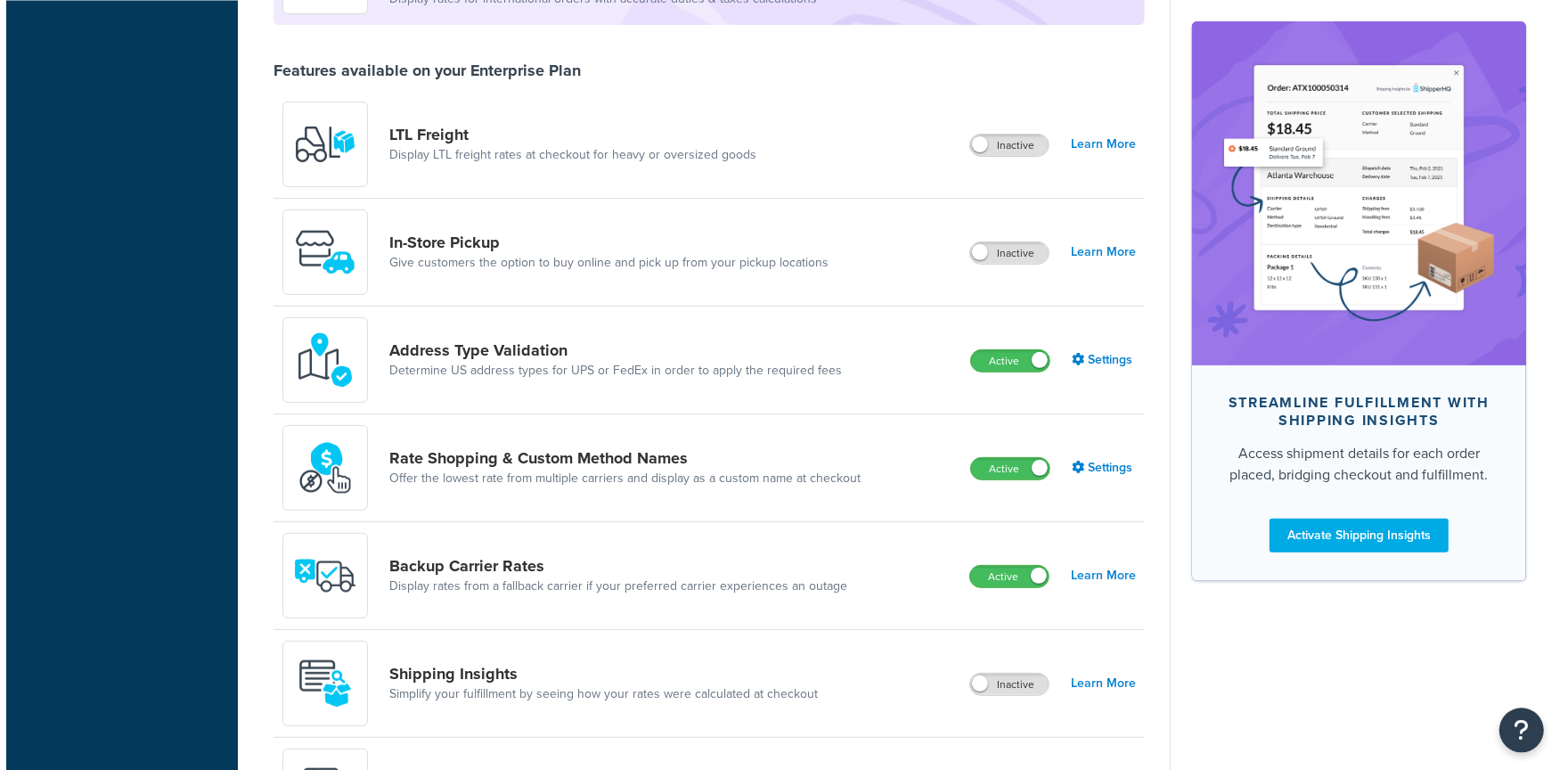 scroll, scrollTop: 823, scrollLeft: 0, axis: vertical 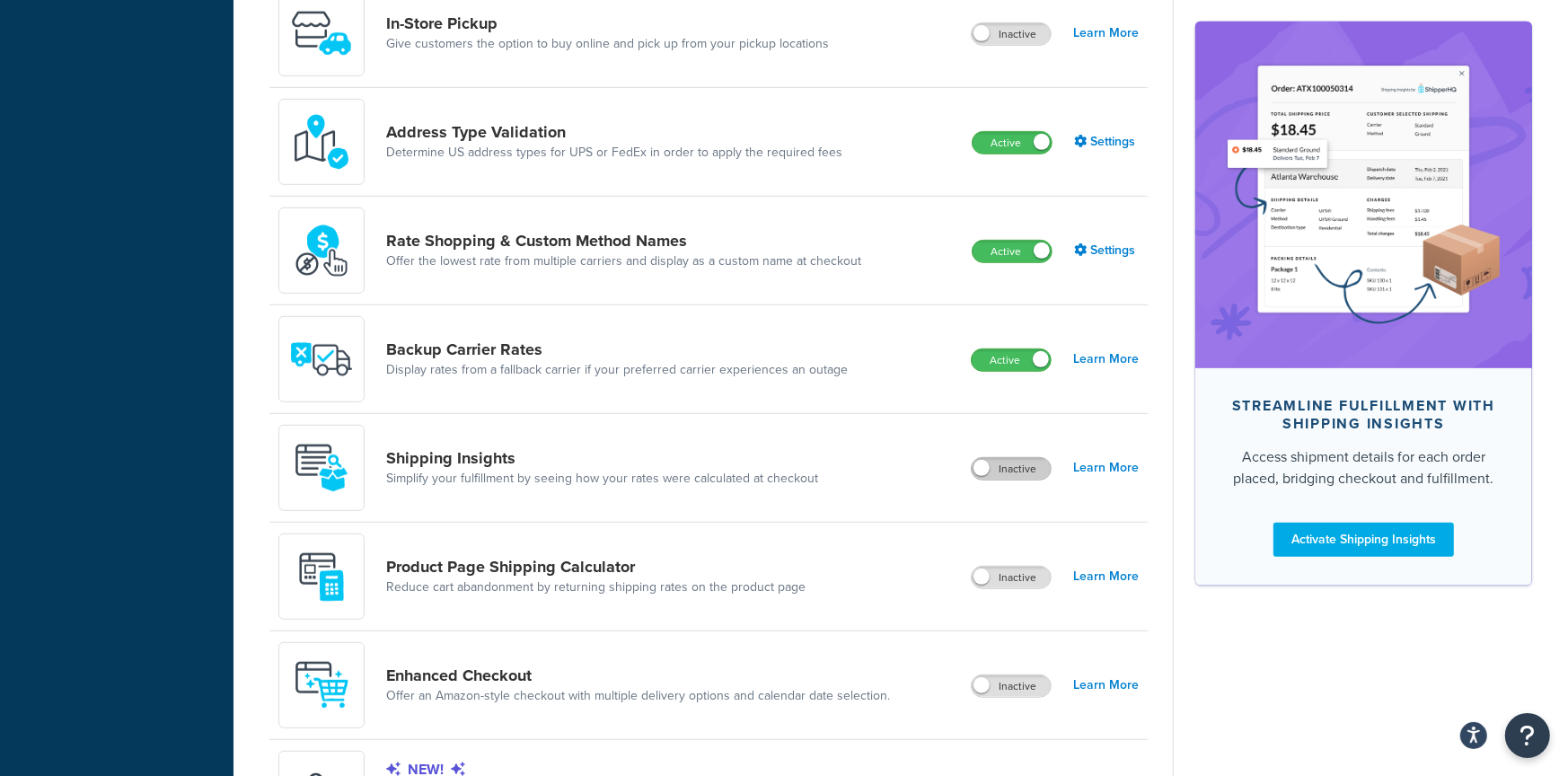 drag, startPoint x: 960, startPoint y: 480, endPoint x: 985, endPoint y: 477, distance: 25.179357 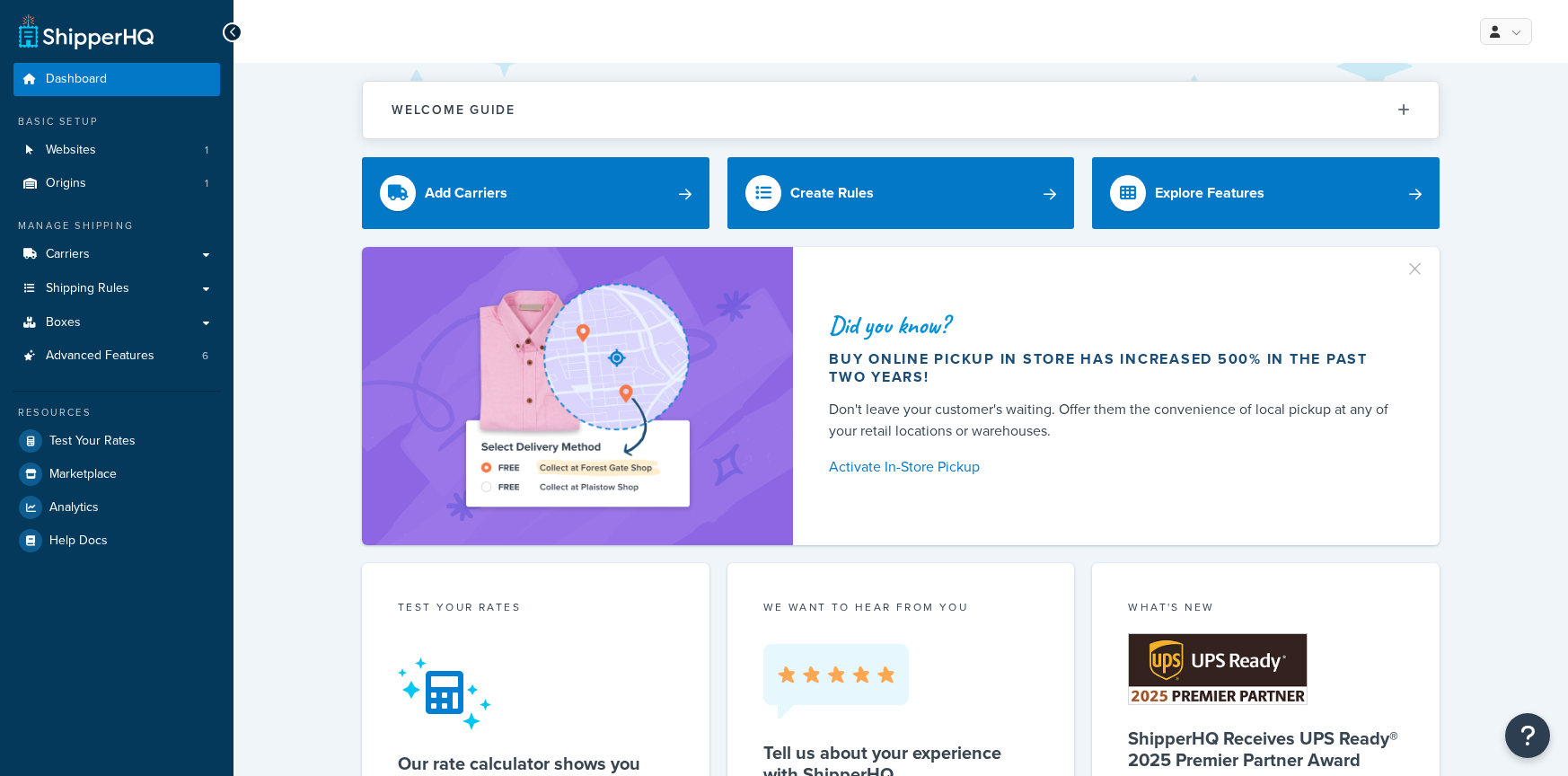 scroll, scrollTop: 0, scrollLeft: 0, axis: both 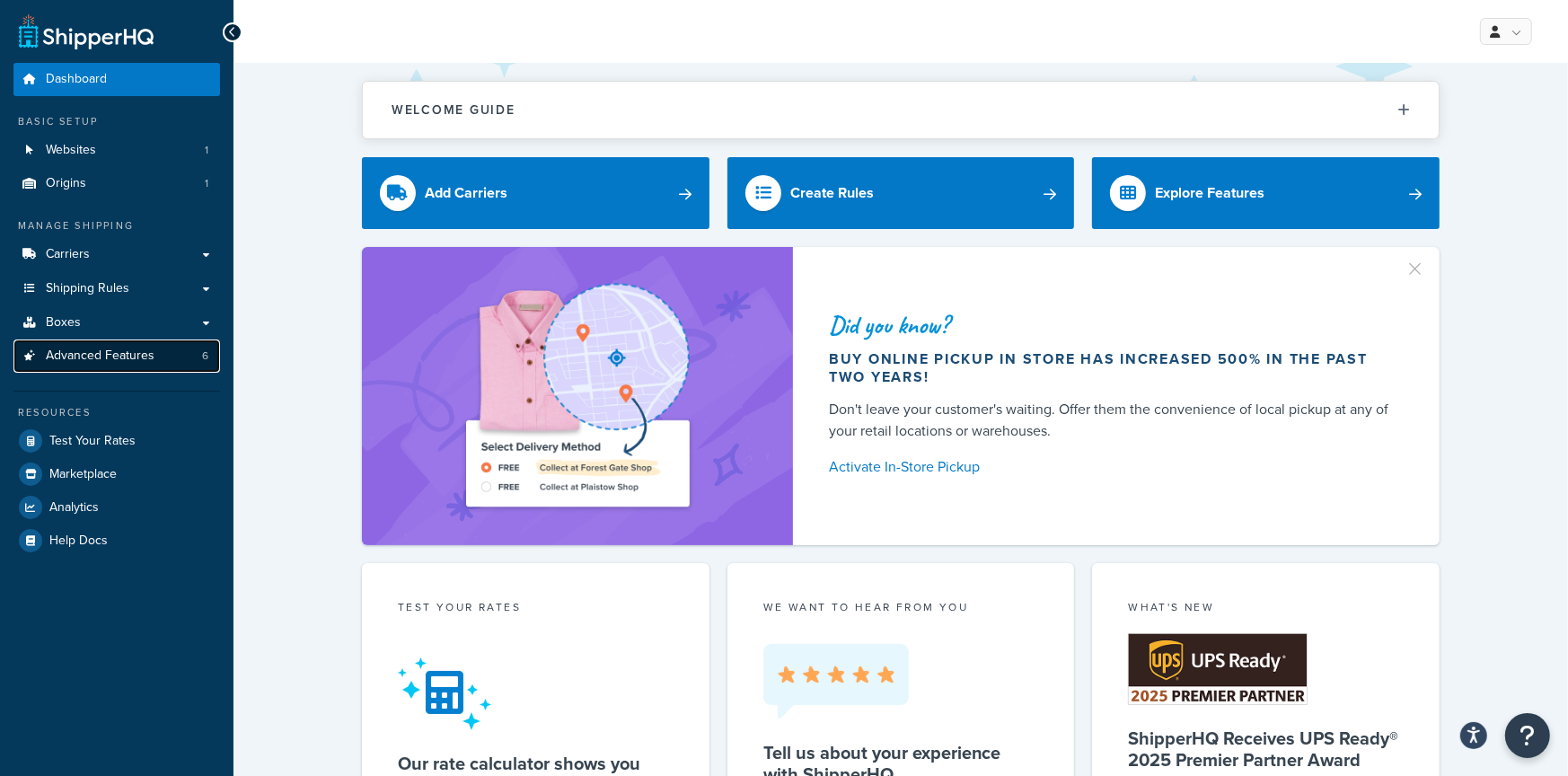 click on "Advanced Features" at bounding box center (100, 356) 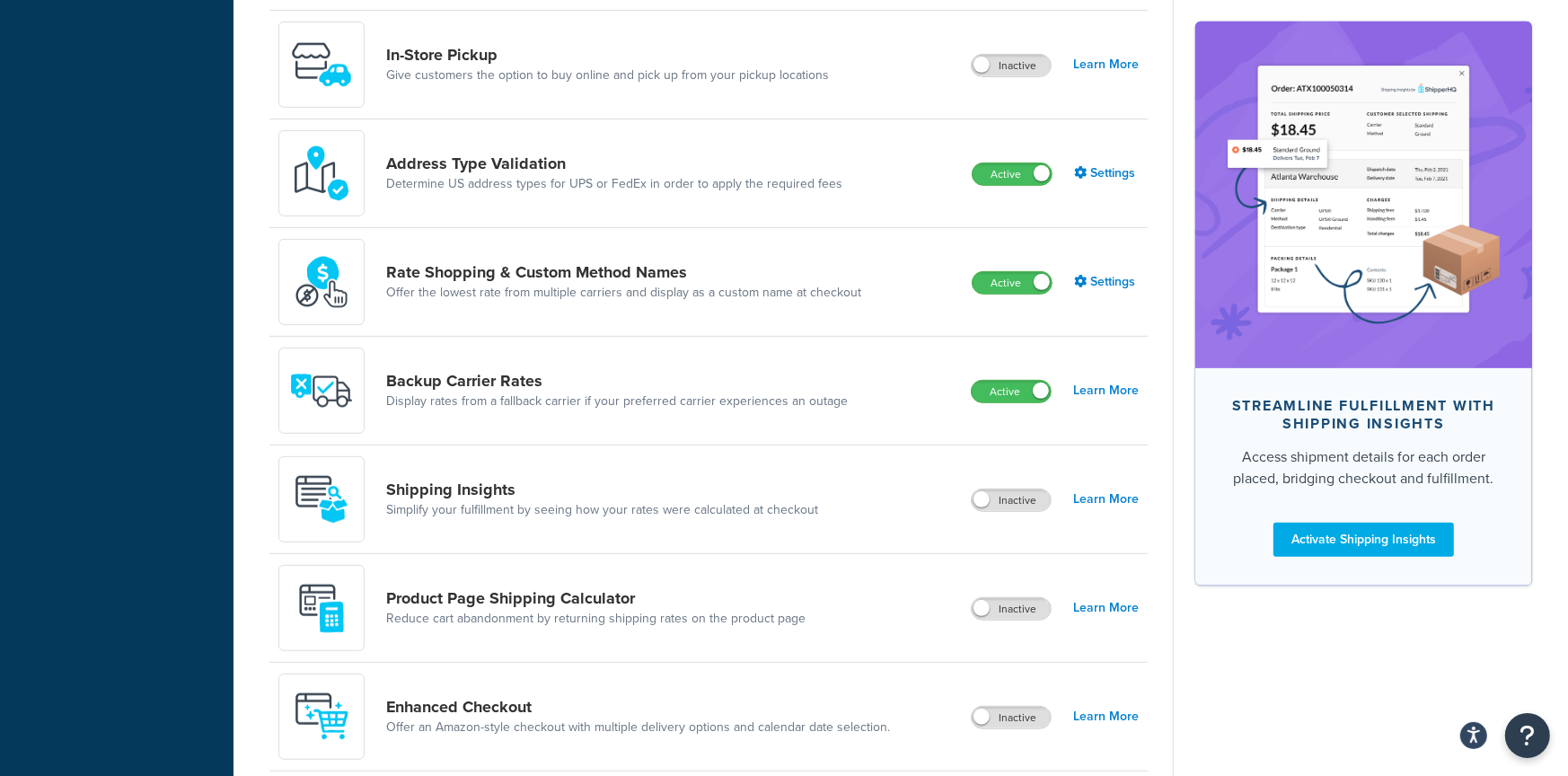 scroll, scrollTop: 813, scrollLeft: 0, axis: vertical 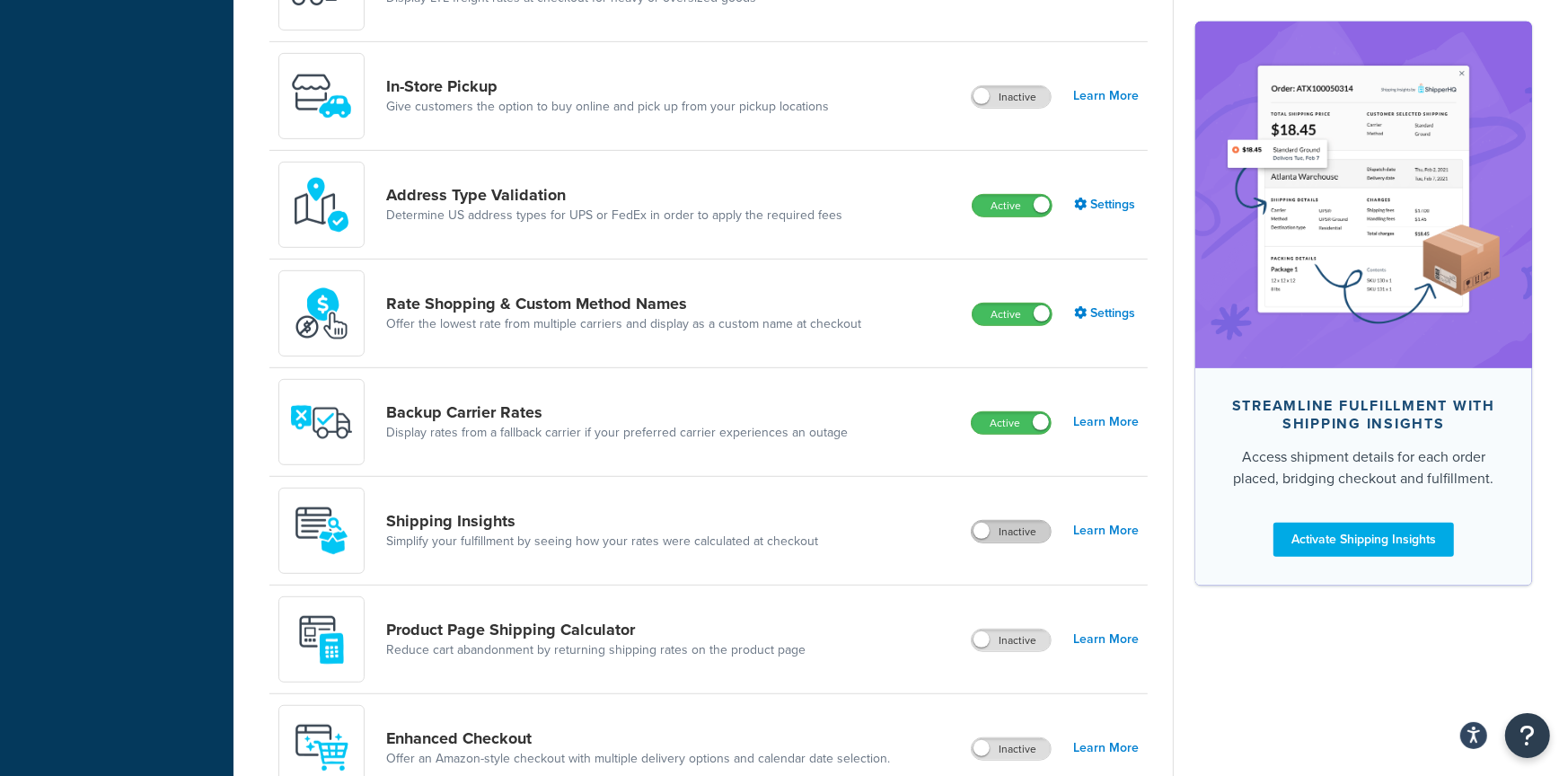 click on "Inactive" at bounding box center (1011, 532) 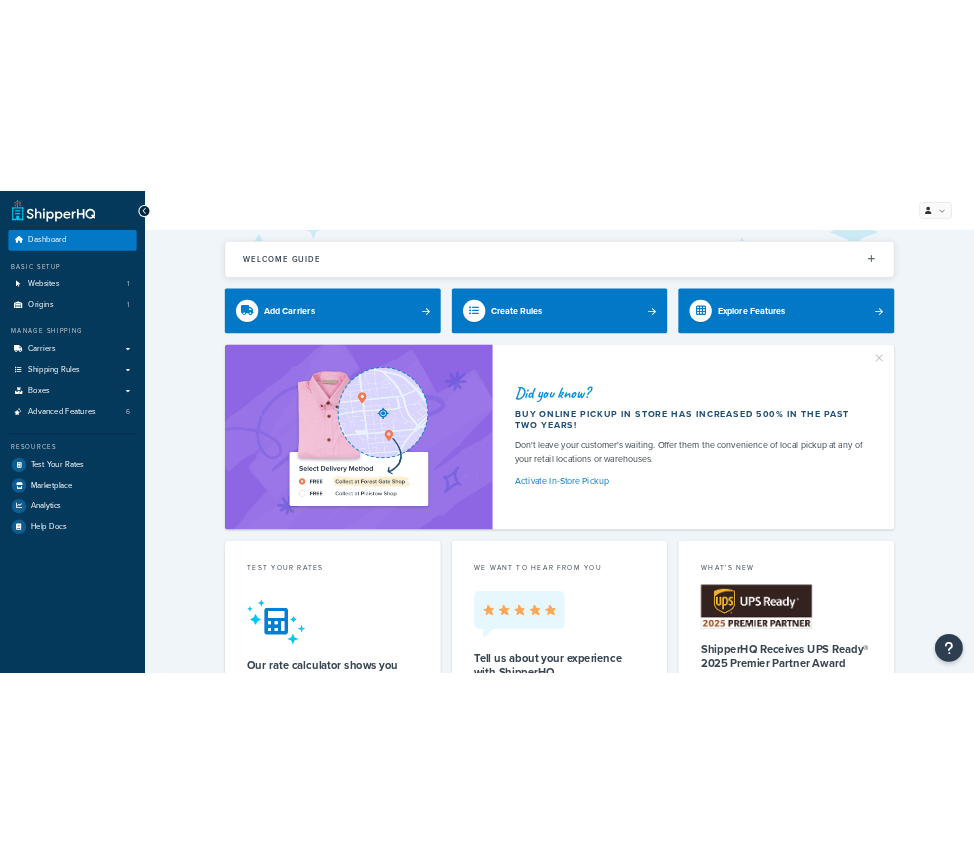 scroll, scrollTop: 0, scrollLeft: 0, axis: both 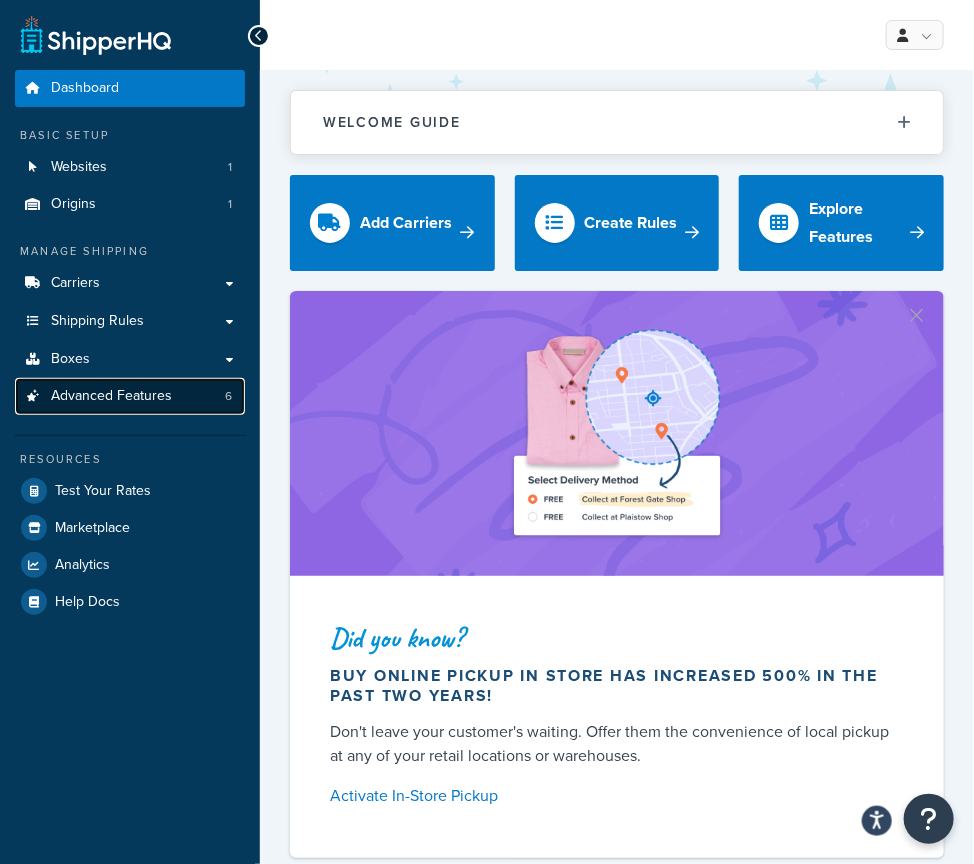 click on "Advanced Features" at bounding box center [111, 396] 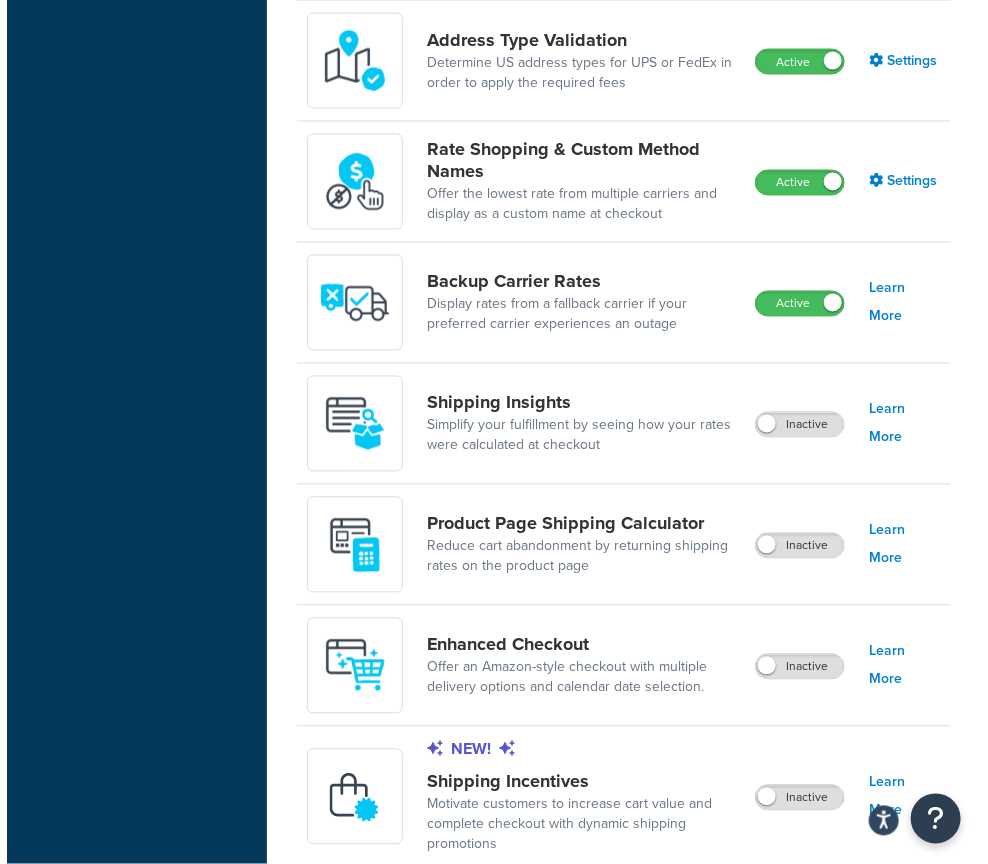 scroll, scrollTop: 1045, scrollLeft: 0, axis: vertical 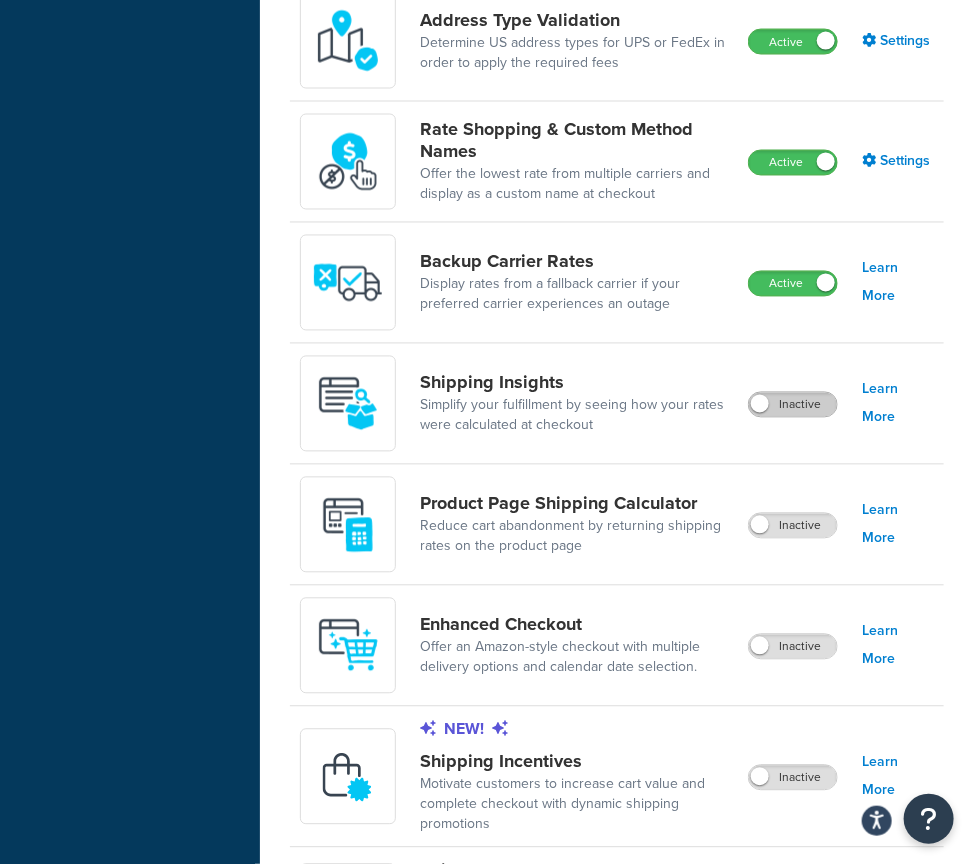 click on "Inactive" at bounding box center (793, 405) 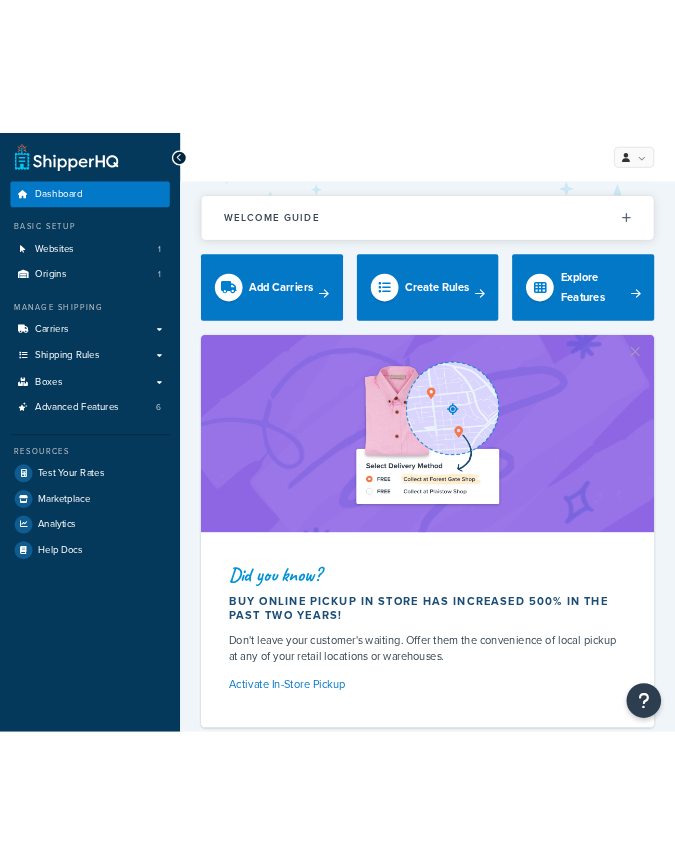scroll, scrollTop: 0, scrollLeft: 0, axis: both 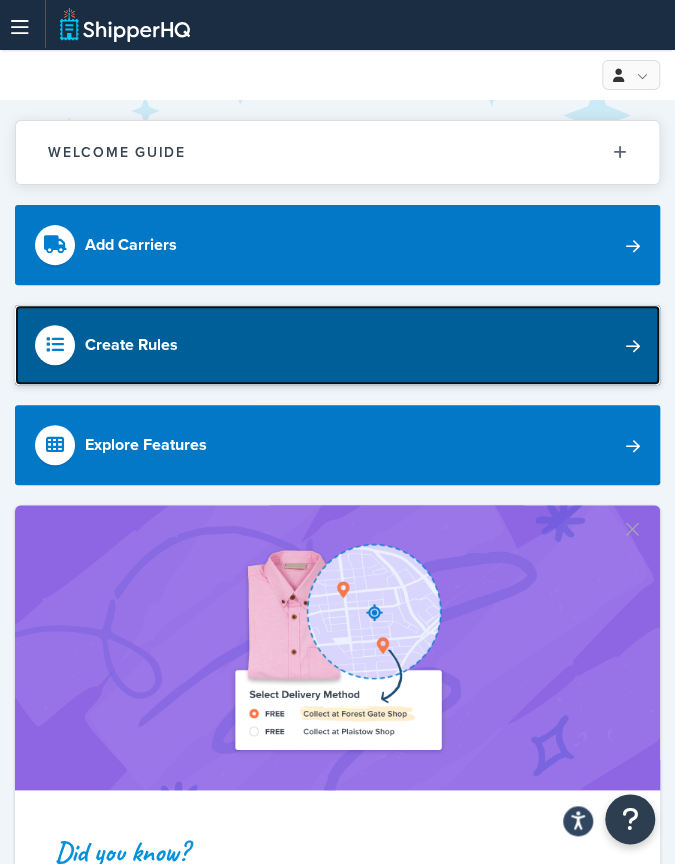 click on "Create Rules" at bounding box center (337, 345) 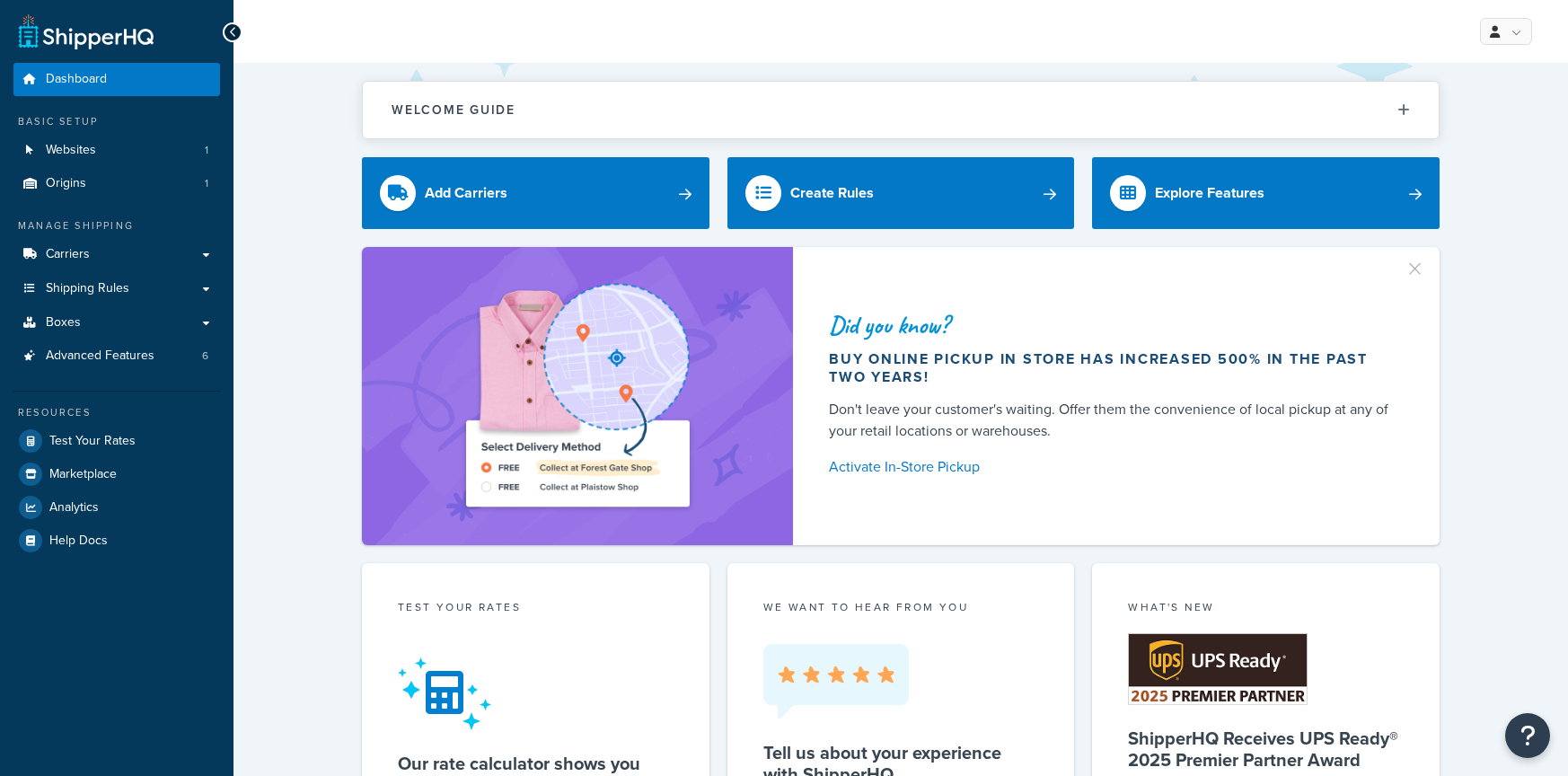 scroll, scrollTop: 0, scrollLeft: 0, axis: both 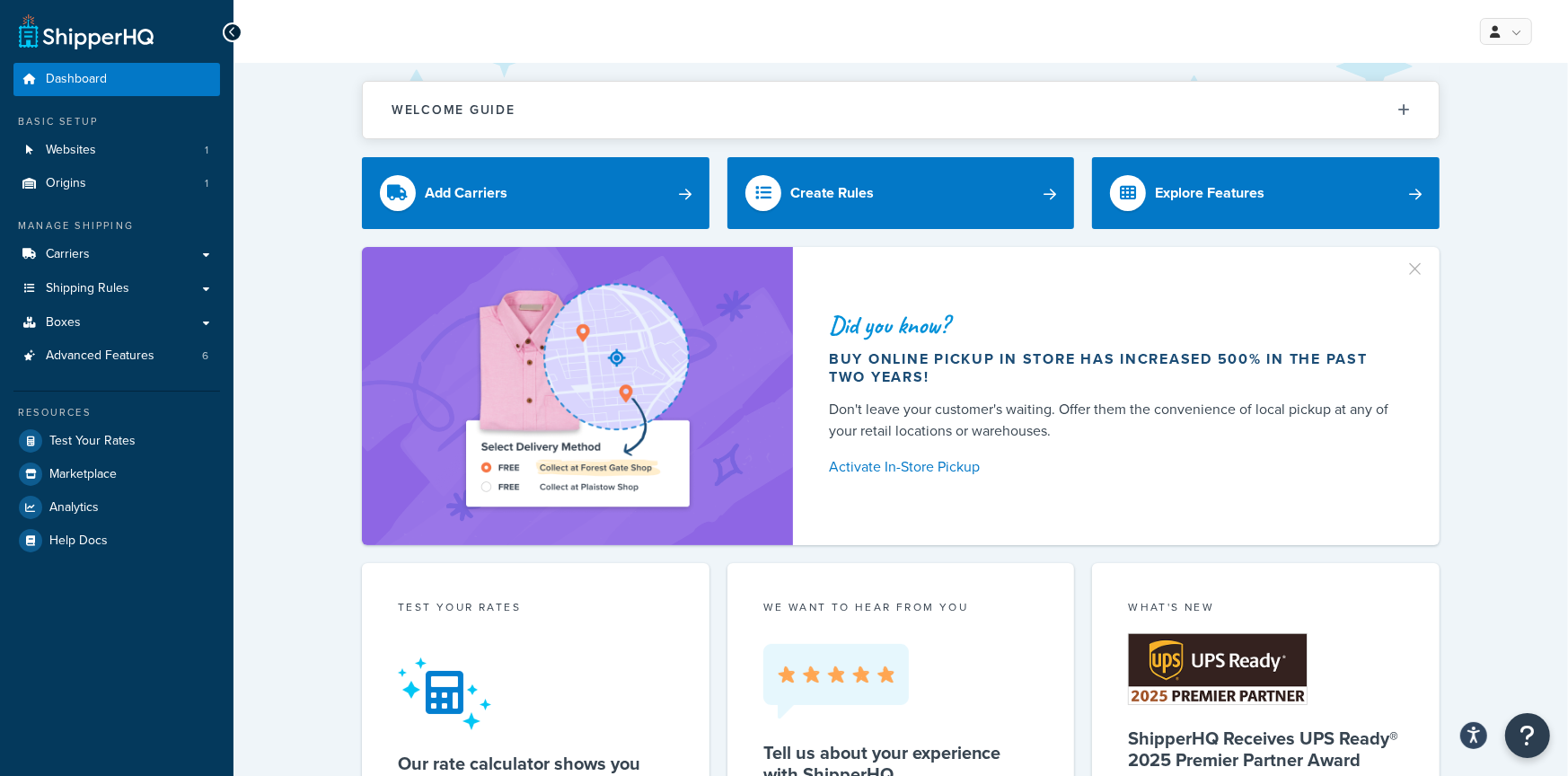 drag, startPoint x: 242, startPoint y: 401, endPoint x: 232, endPoint y: 375, distance: 27.85678 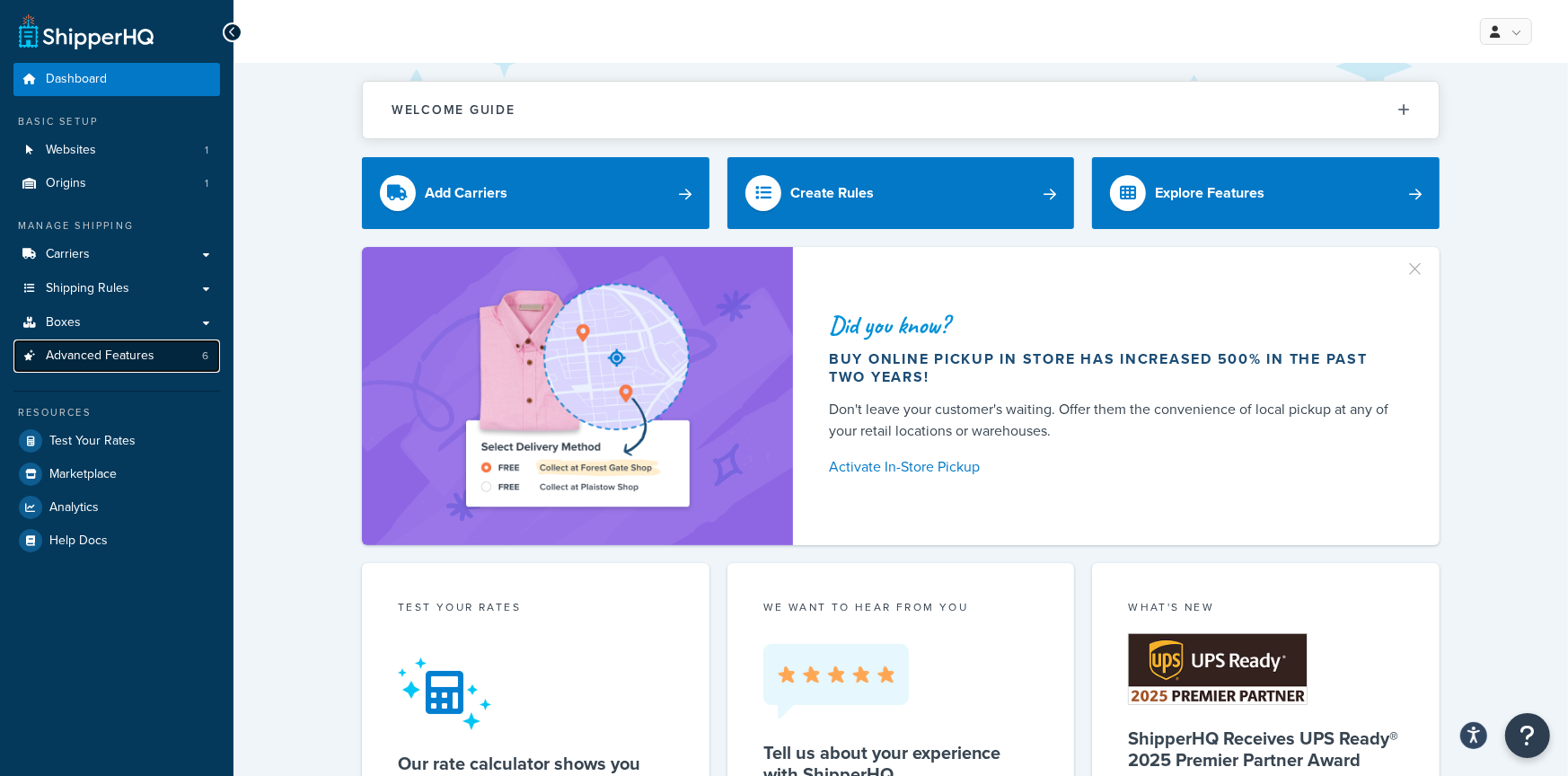 click on "Advanced Features" at bounding box center [100, 356] 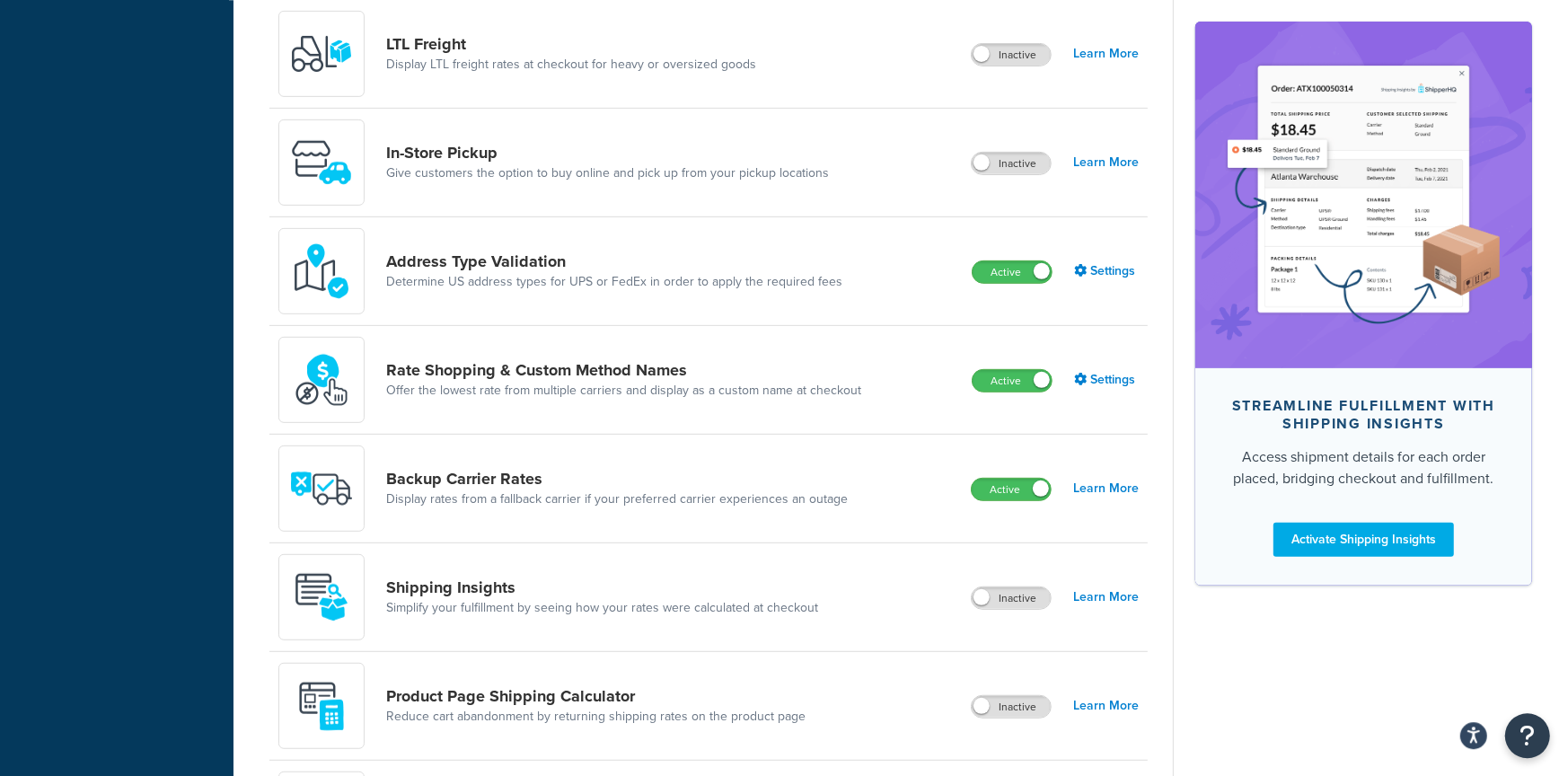 scroll, scrollTop: 703, scrollLeft: 0, axis: vertical 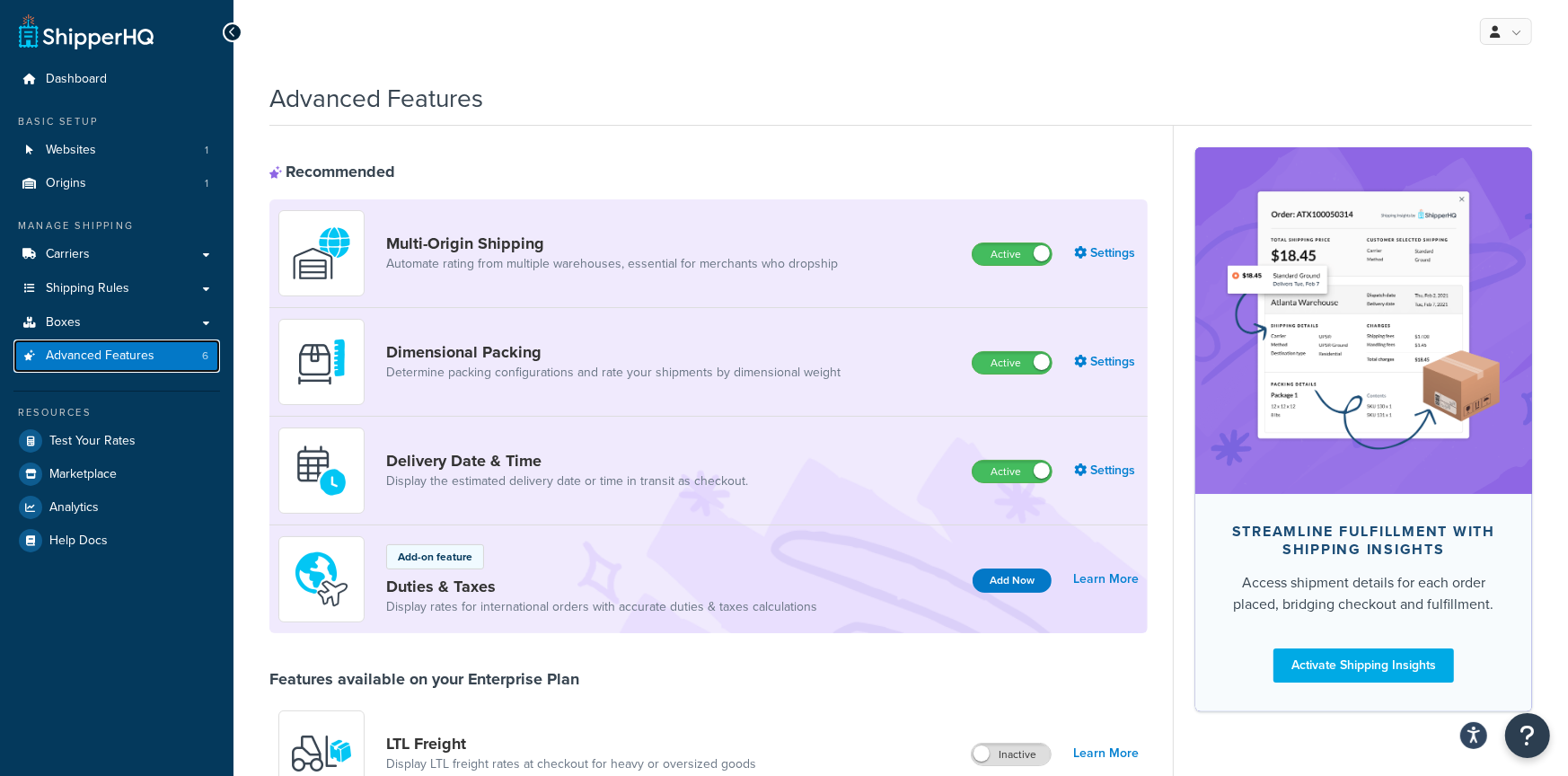 click on "Advanced Features 6" at bounding box center (117, 356) 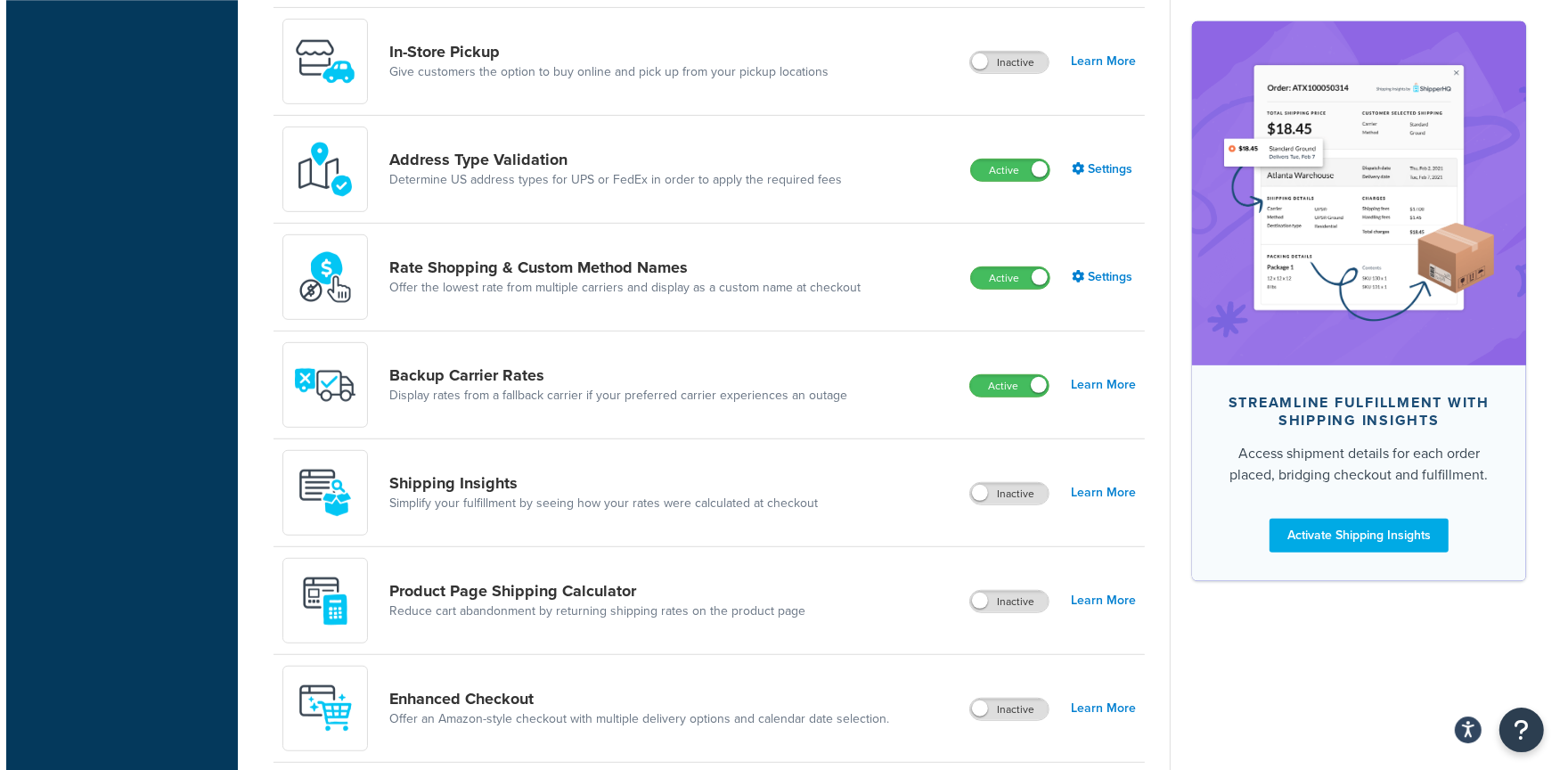 scroll, scrollTop: 838, scrollLeft: 0, axis: vertical 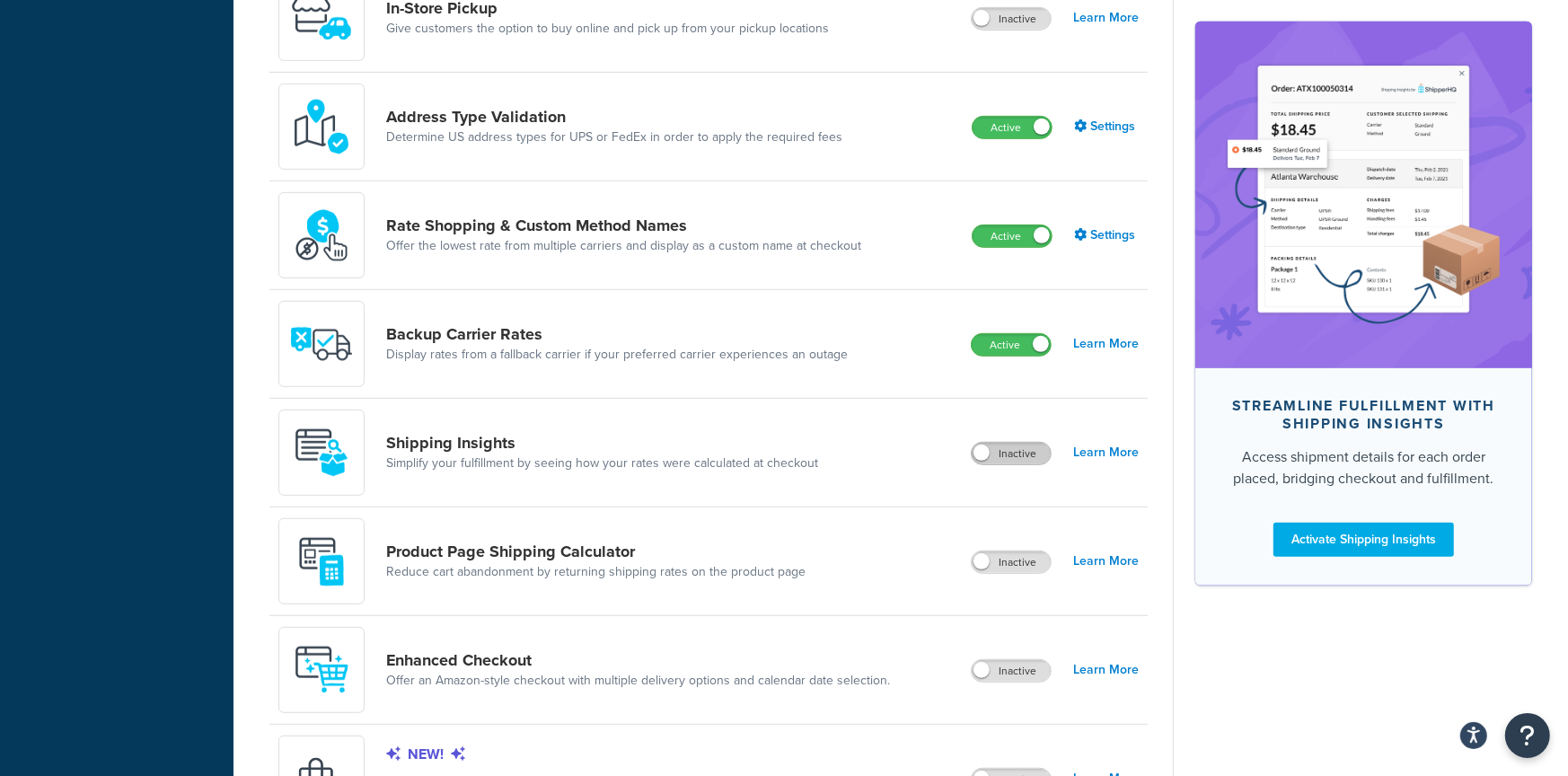click on "Inactive" at bounding box center [1011, 454] 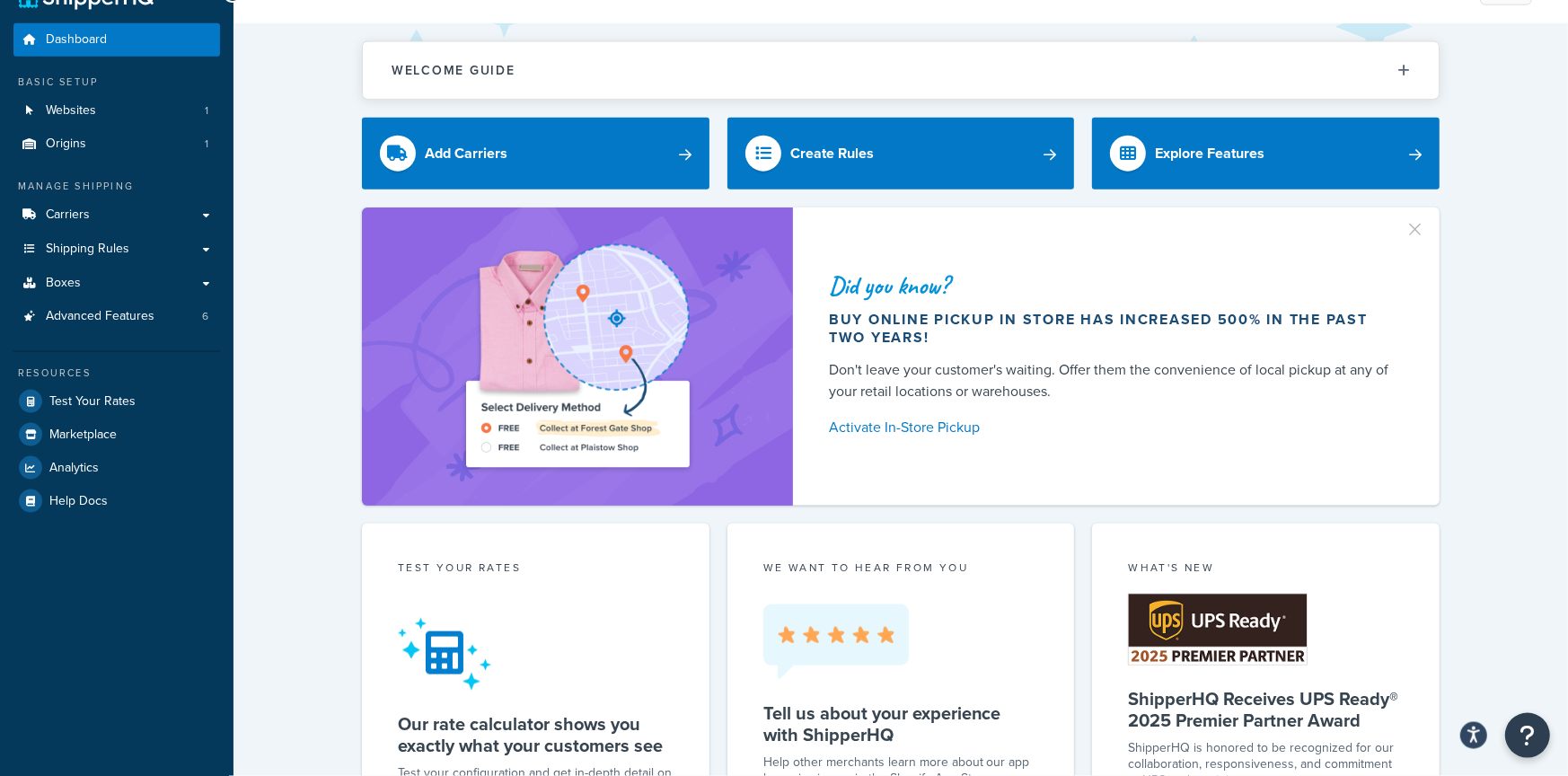 scroll, scrollTop: 0, scrollLeft: 0, axis: both 